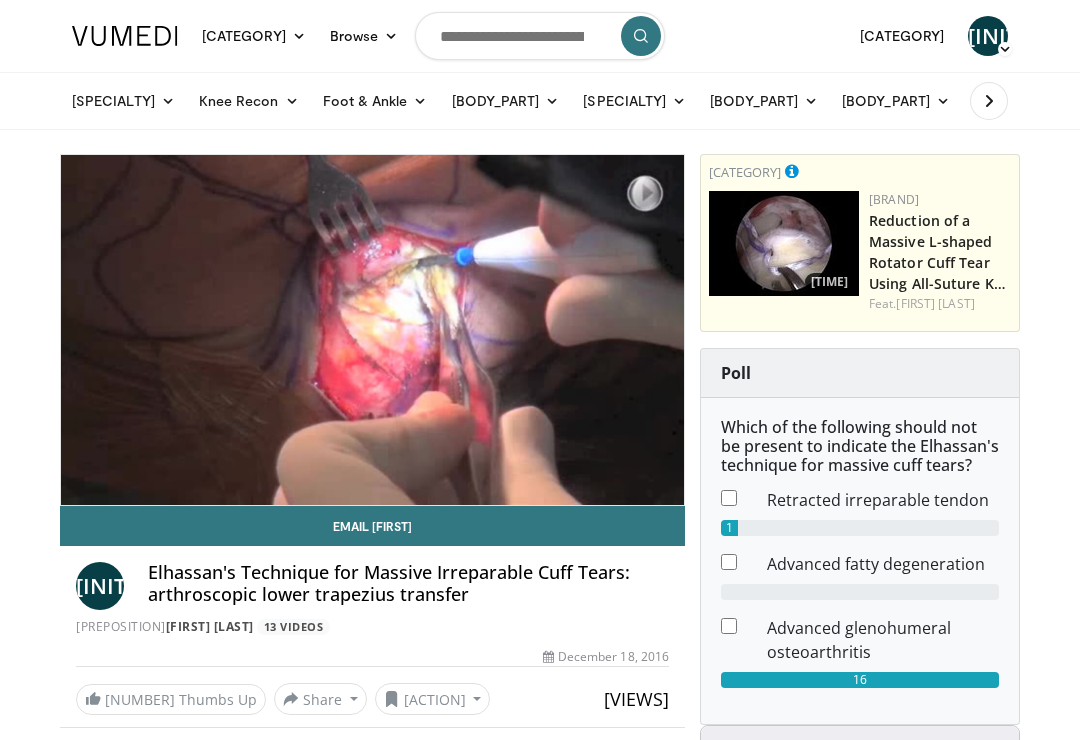 scroll, scrollTop: 0, scrollLeft: 0, axis: both 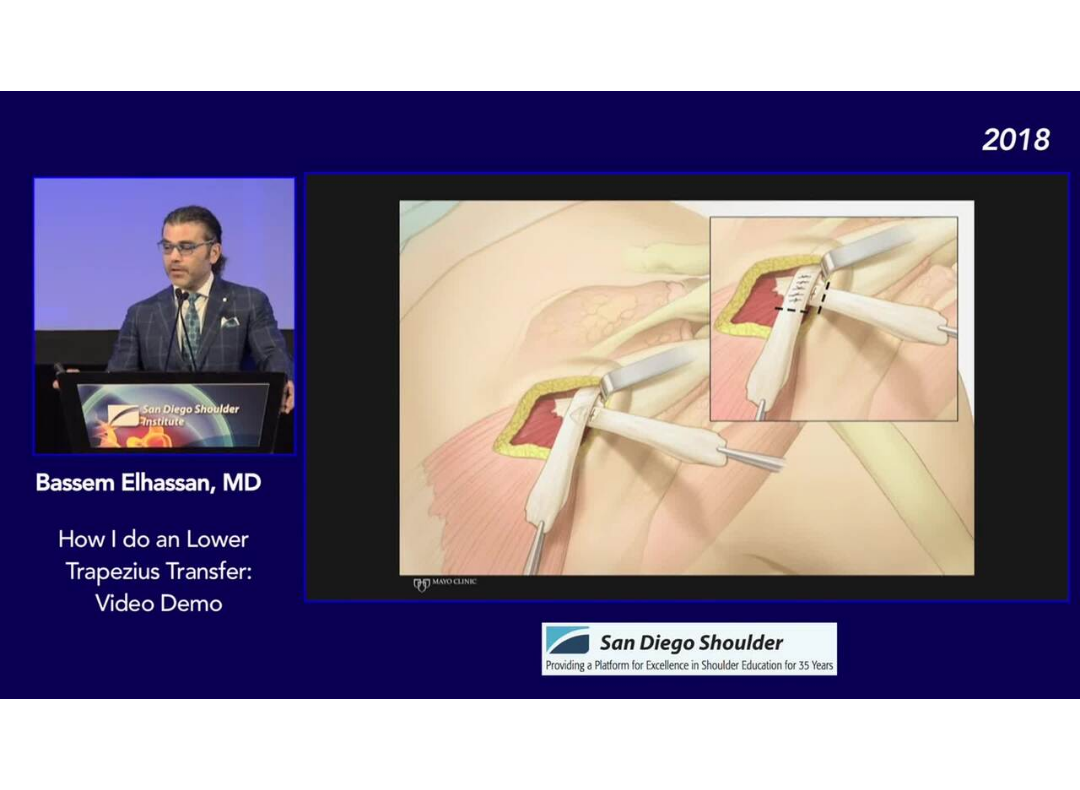 click on "10 seconds
Tap to unmute" at bounding box center [540, 395] 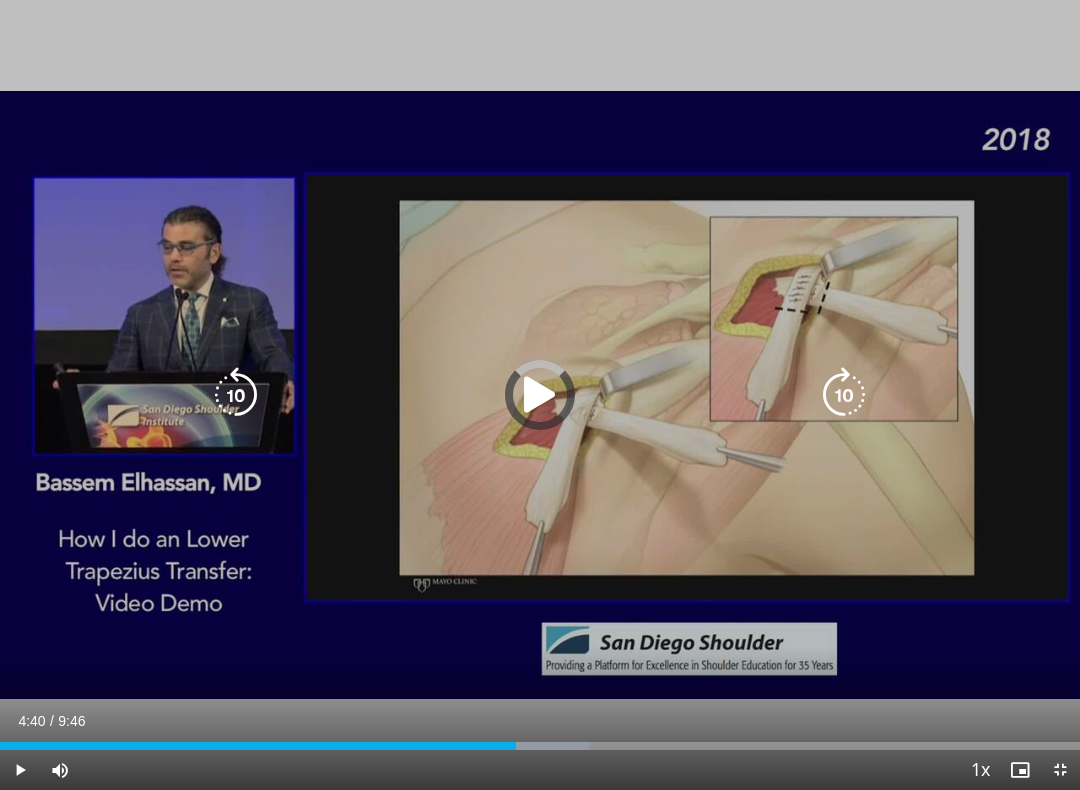 click at bounding box center (258, 746) 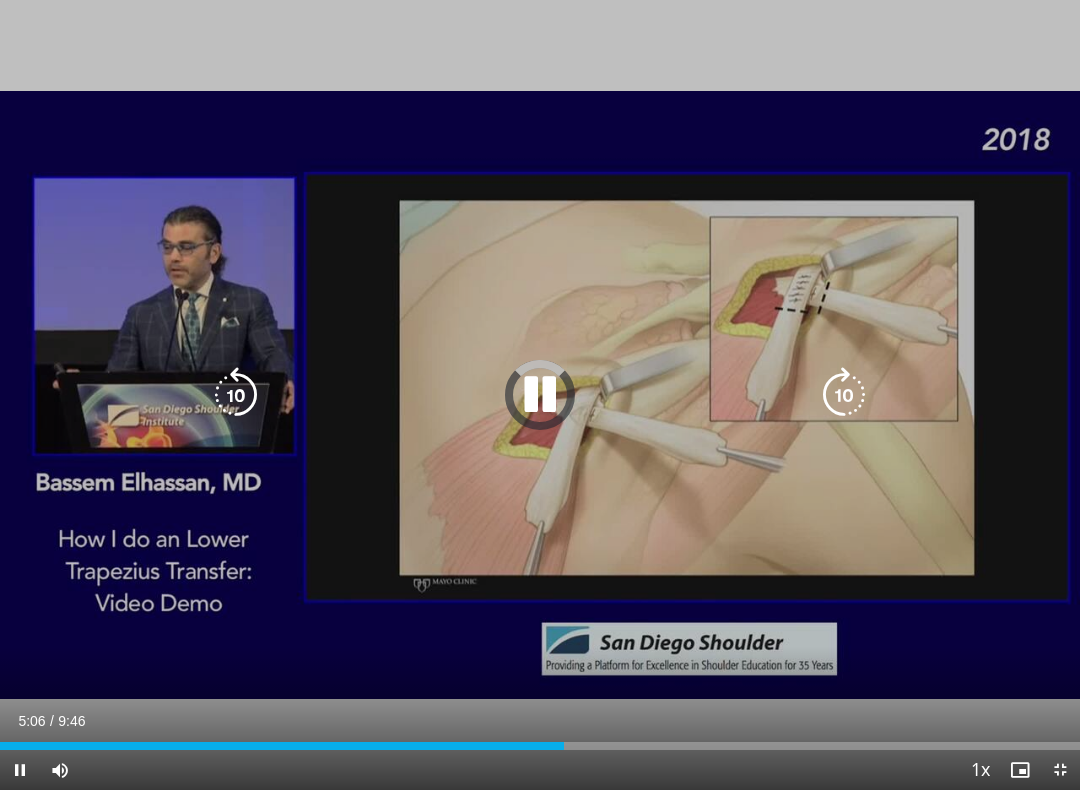 click at bounding box center [282, 746] 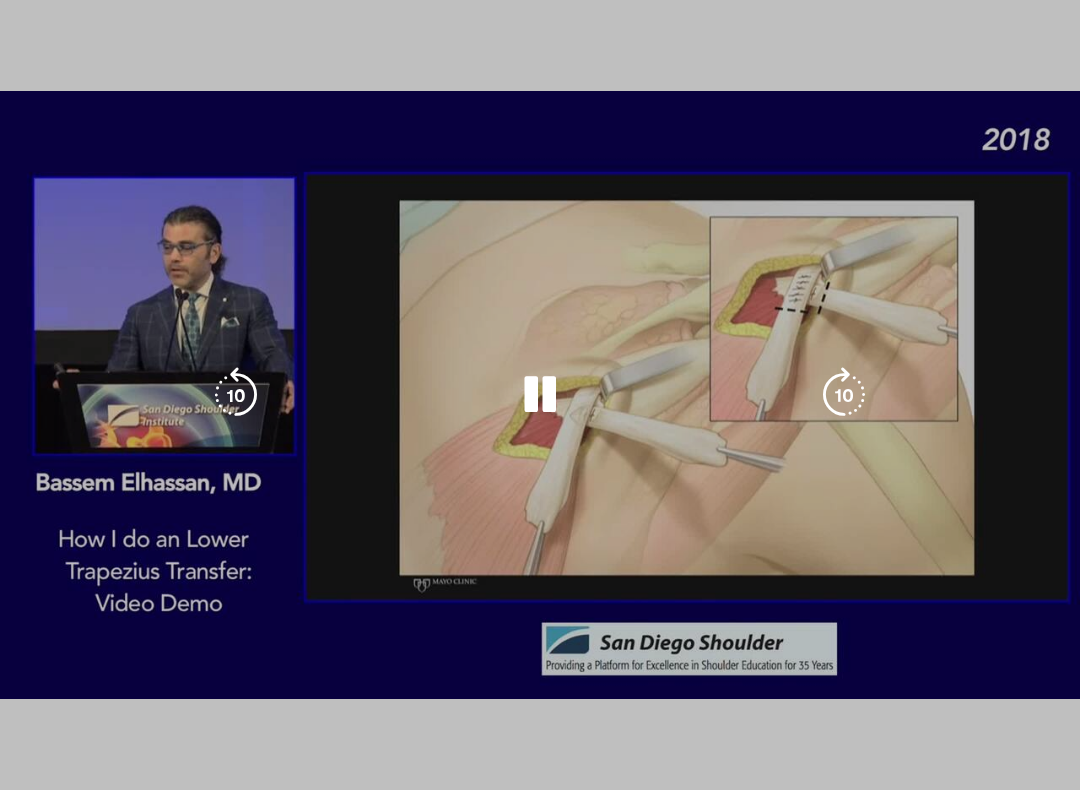 click on "10 seconds
Tap to unmute" at bounding box center [540, 395] 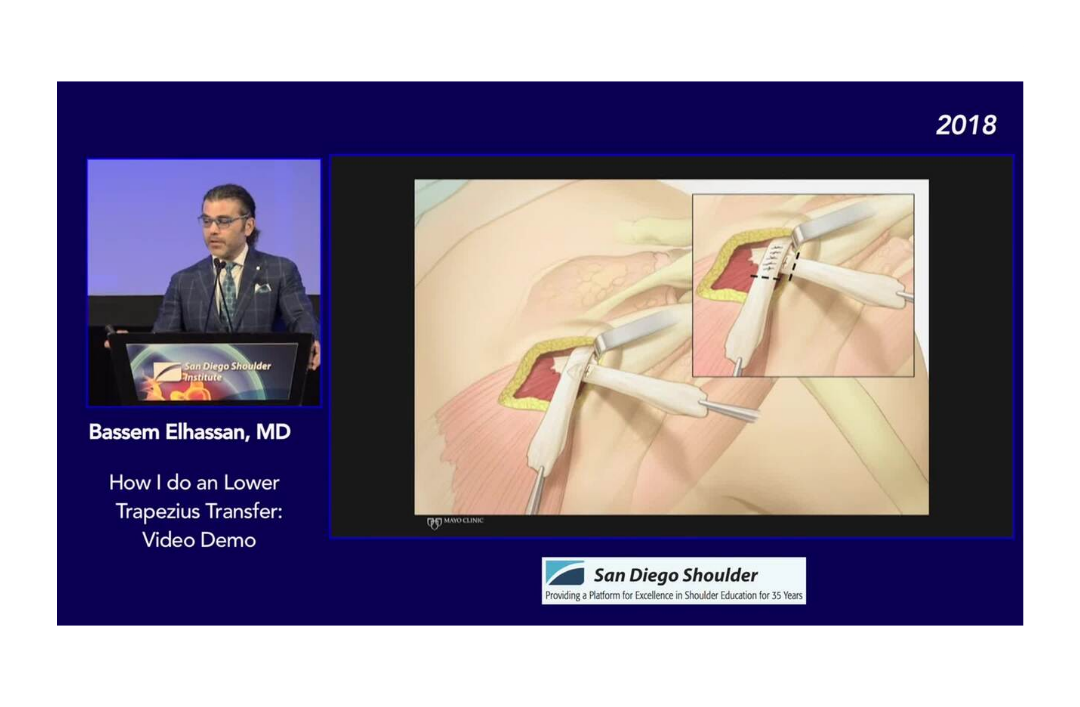 scroll, scrollTop: 62, scrollLeft: 0, axis: vertical 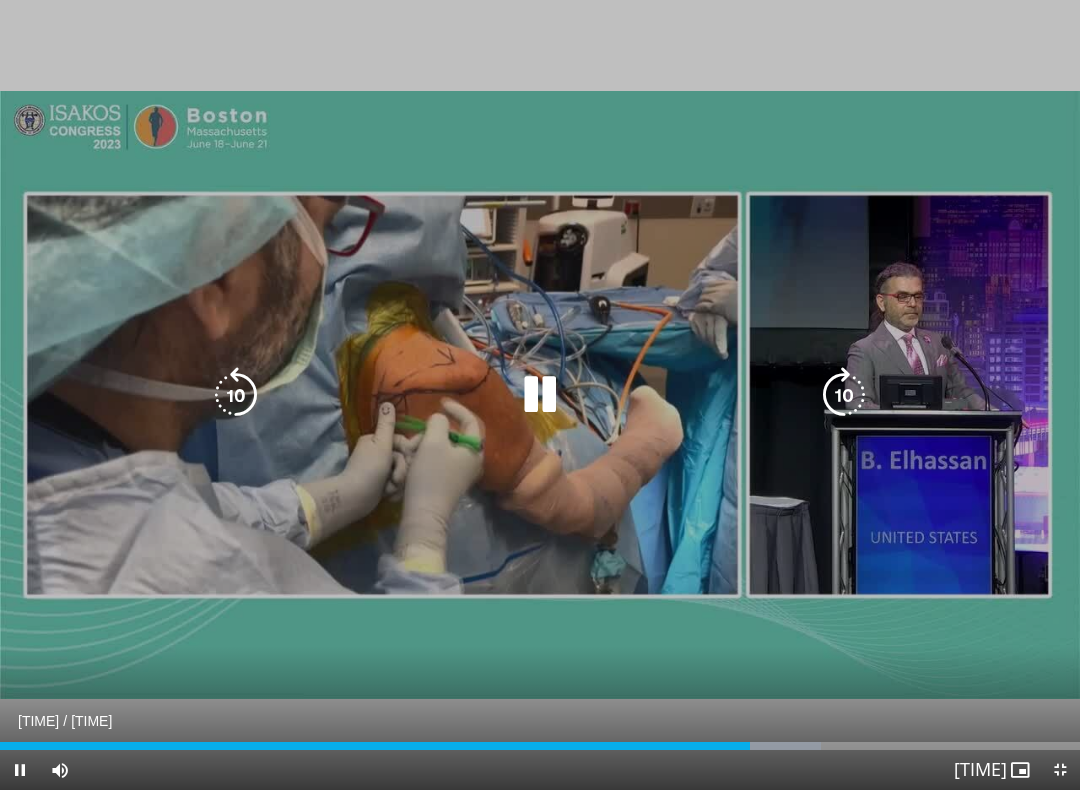 click at bounding box center [375, 746] 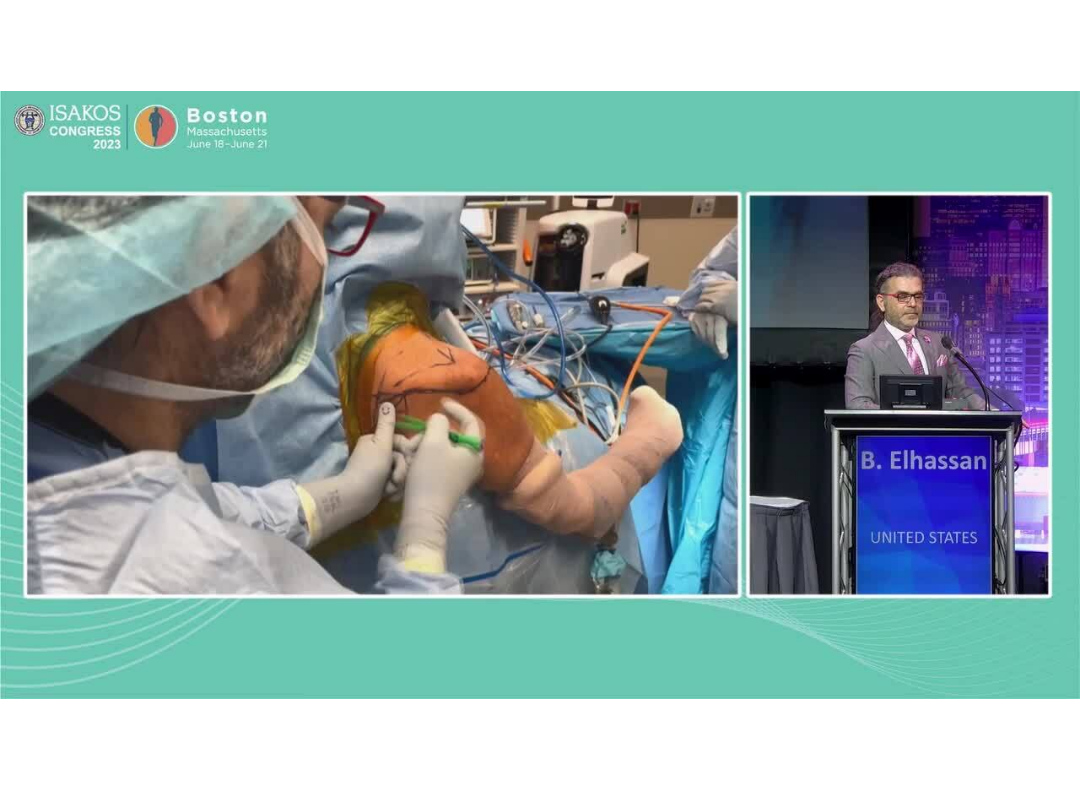 click on "10 seconds
Tap to unmute" at bounding box center (540, 395) 